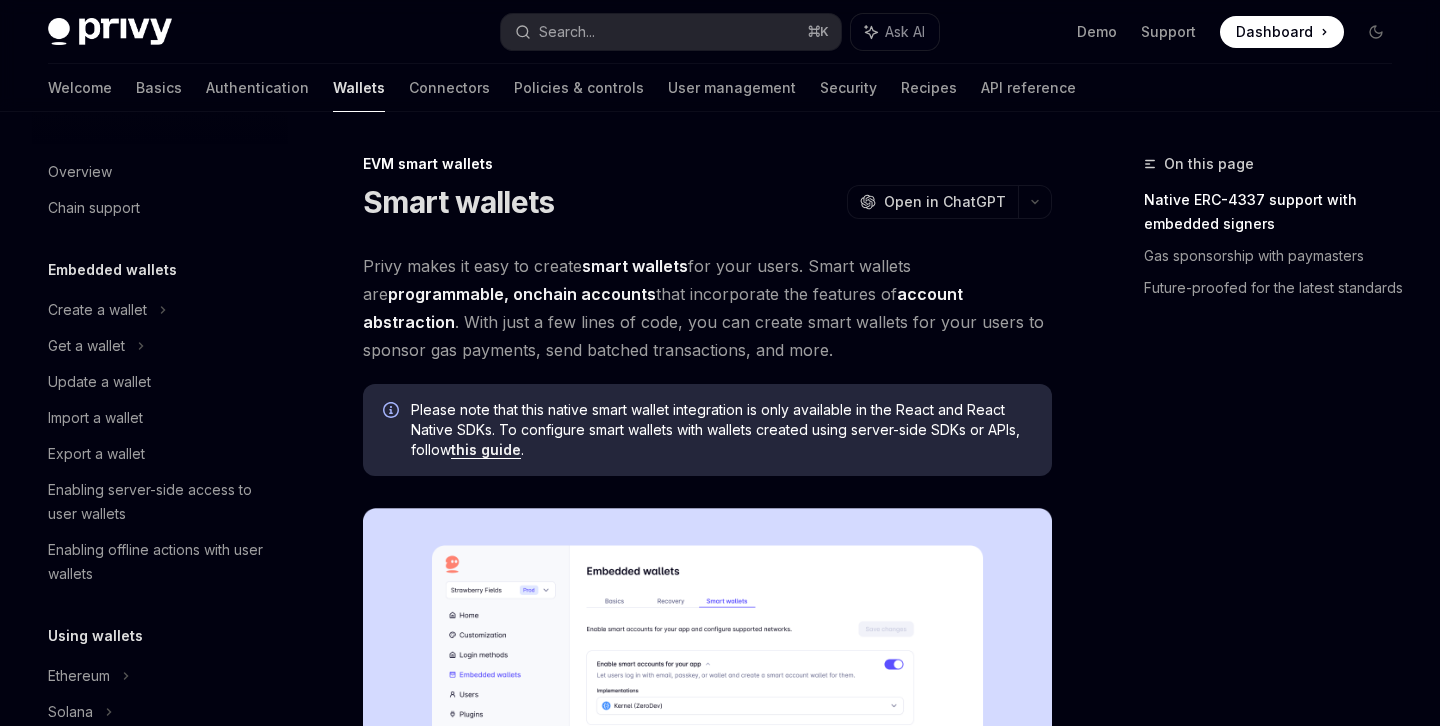 scroll, scrollTop: 0, scrollLeft: 0, axis: both 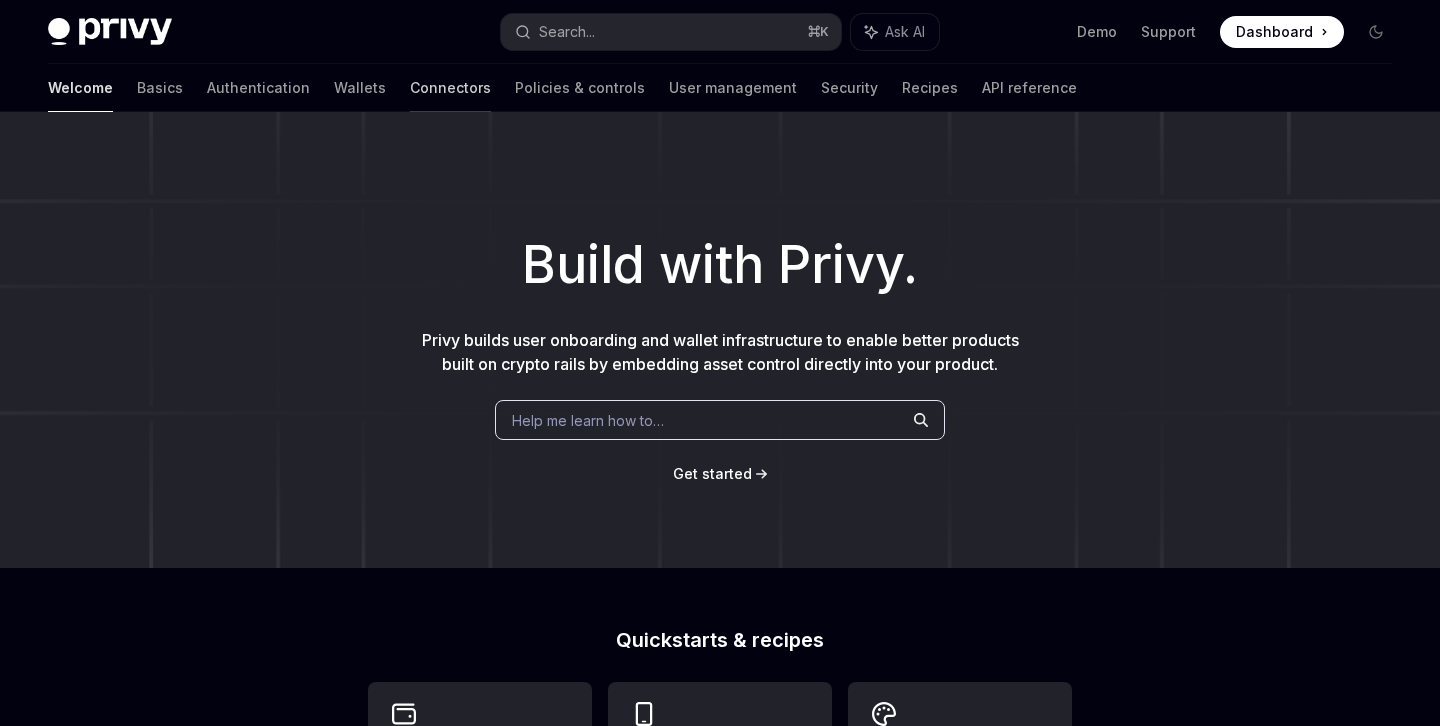 click on "Connectors" at bounding box center (450, 88) 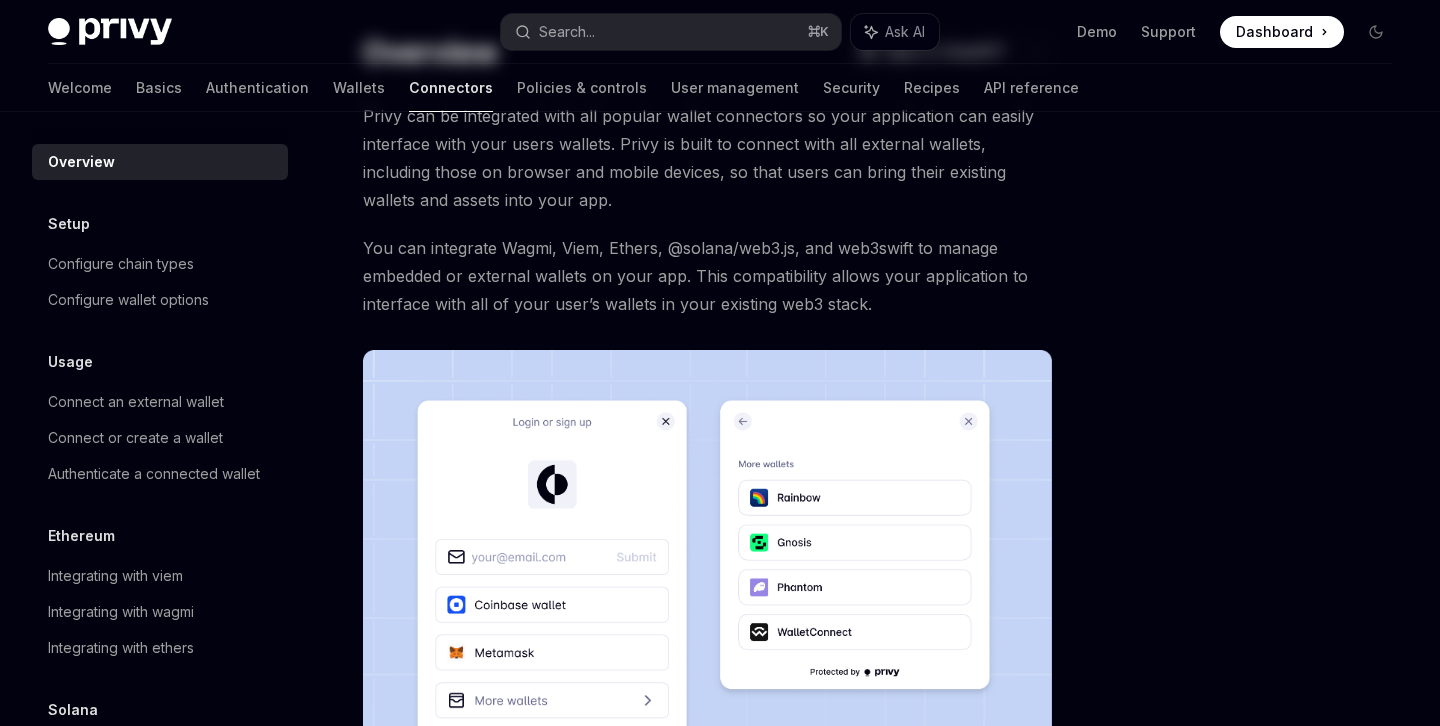 scroll, scrollTop: 0, scrollLeft: 0, axis: both 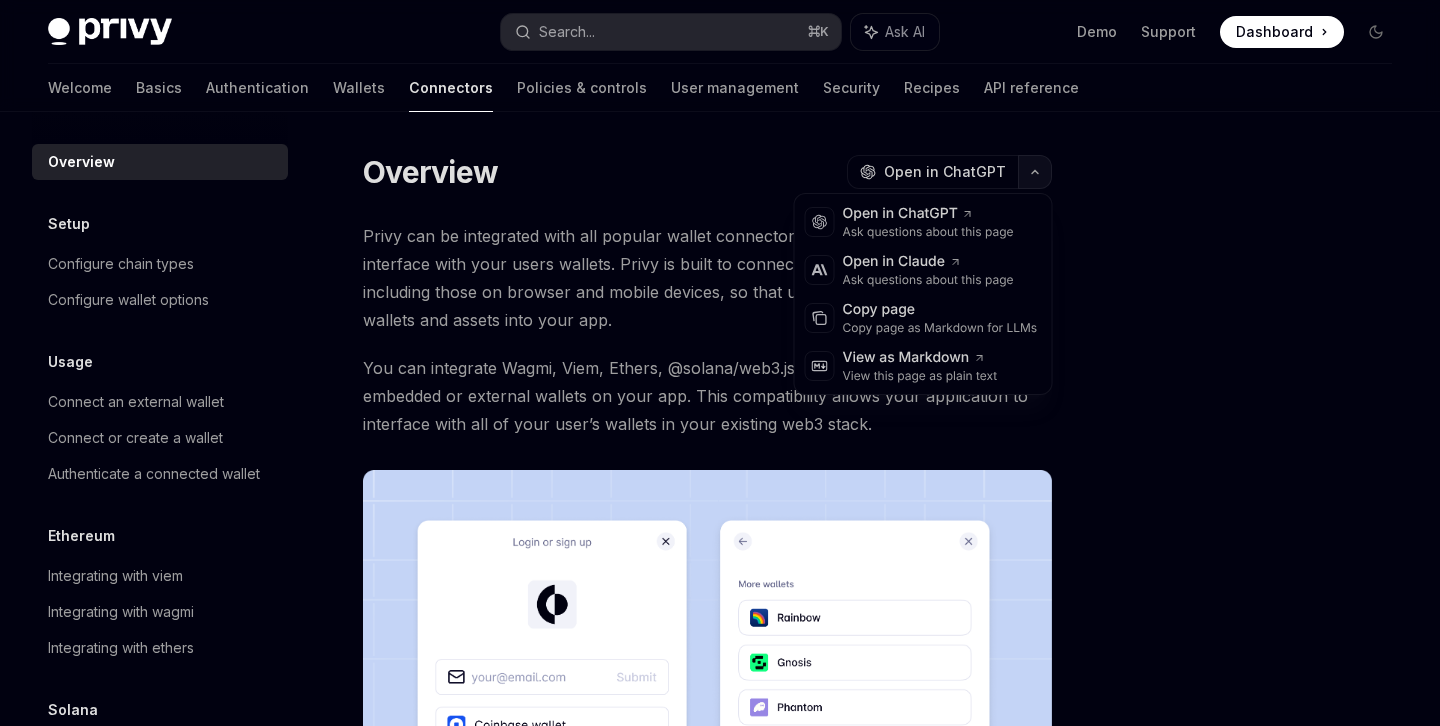 click at bounding box center (1035, 172) 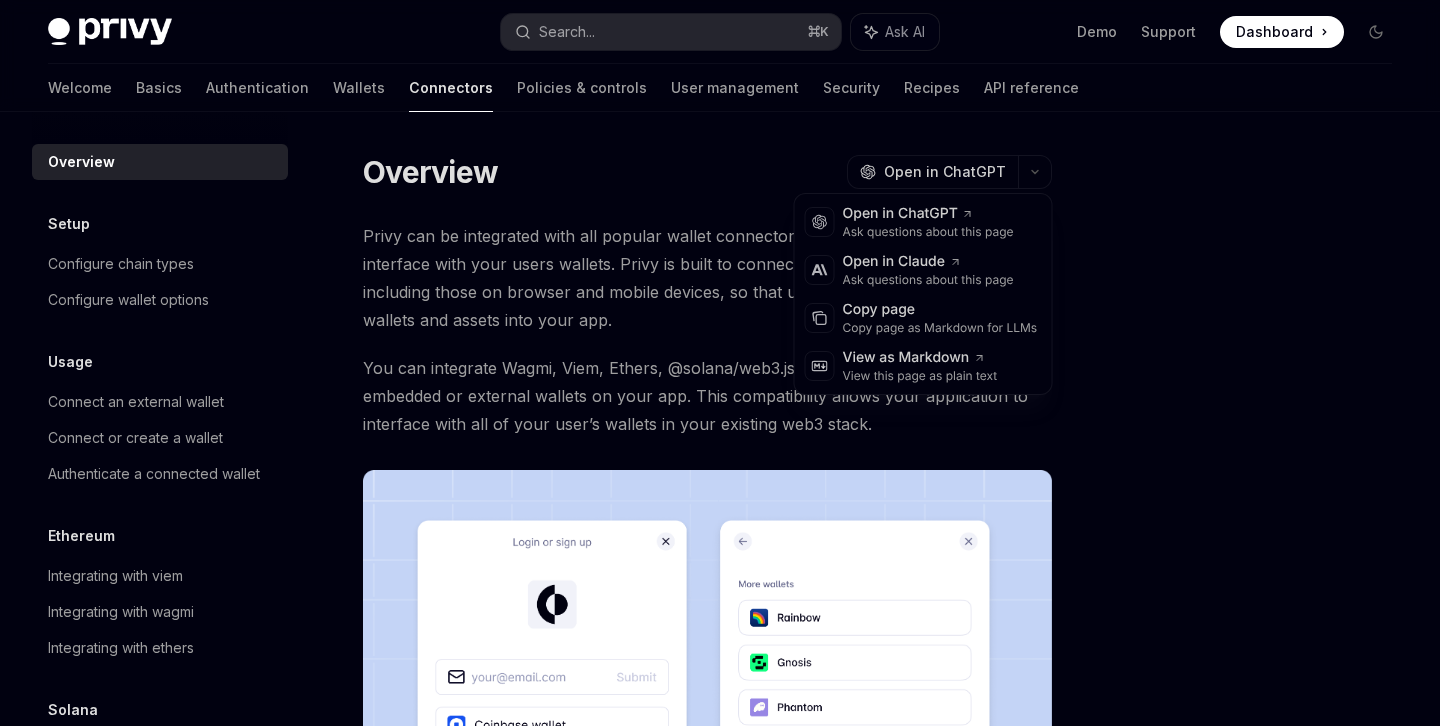 click on "Overview OpenAI Open in ChatGPT" at bounding box center [707, 172] 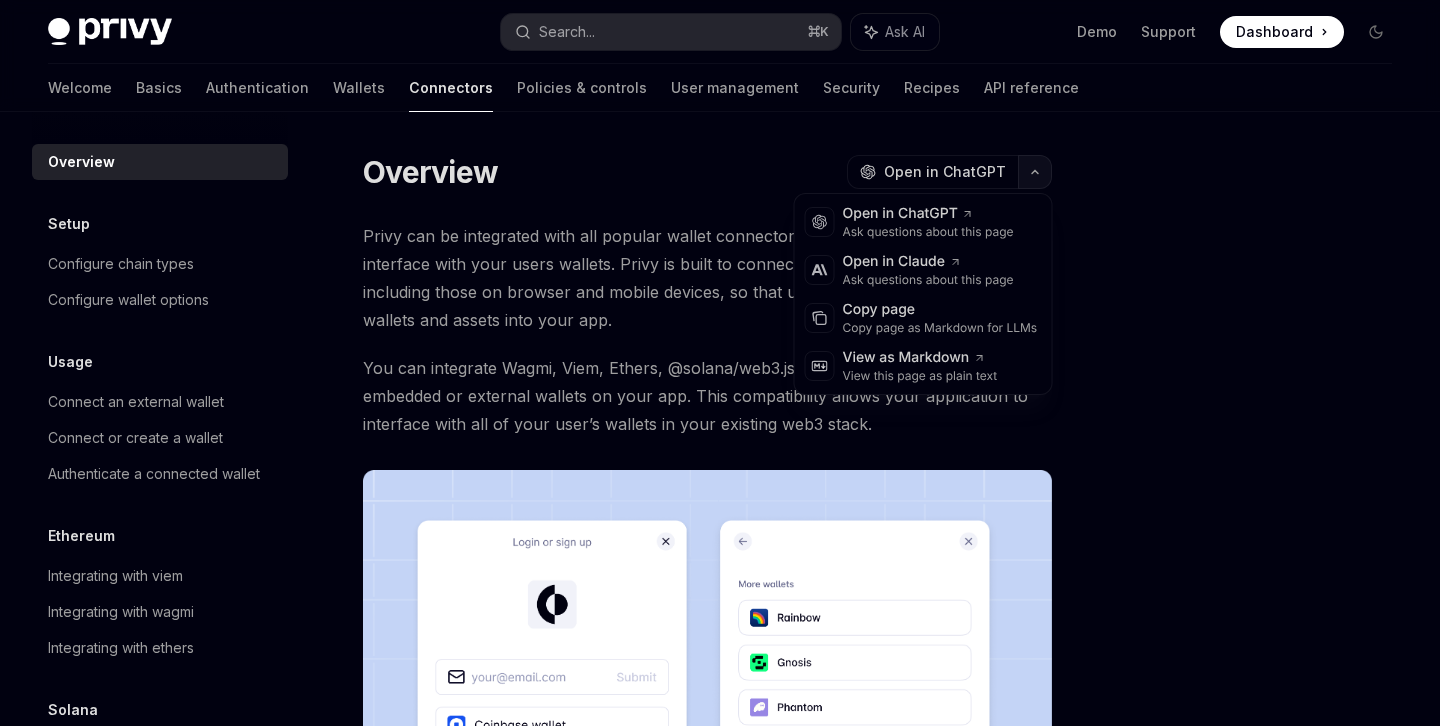 click at bounding box center (1035, 172) 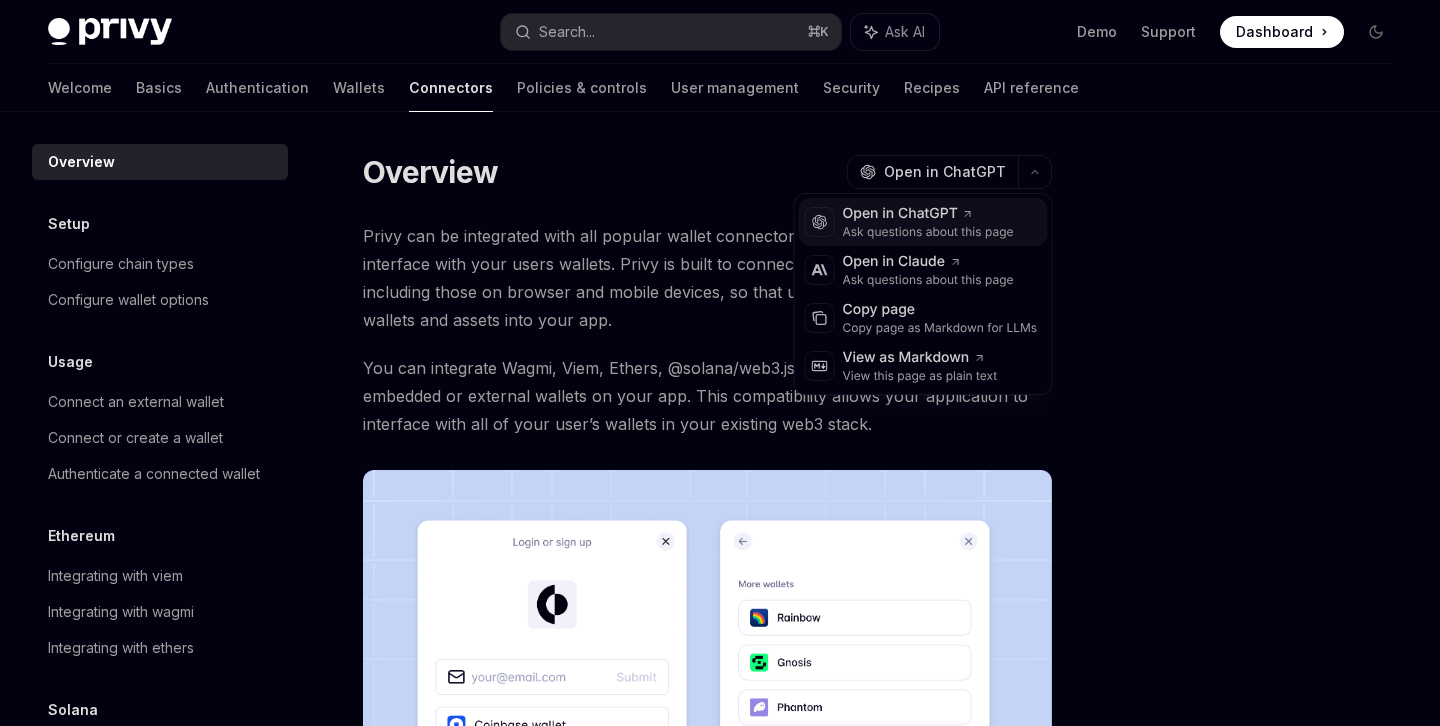 click on "Open in ChatGPT" at bounding box center [928, 214] 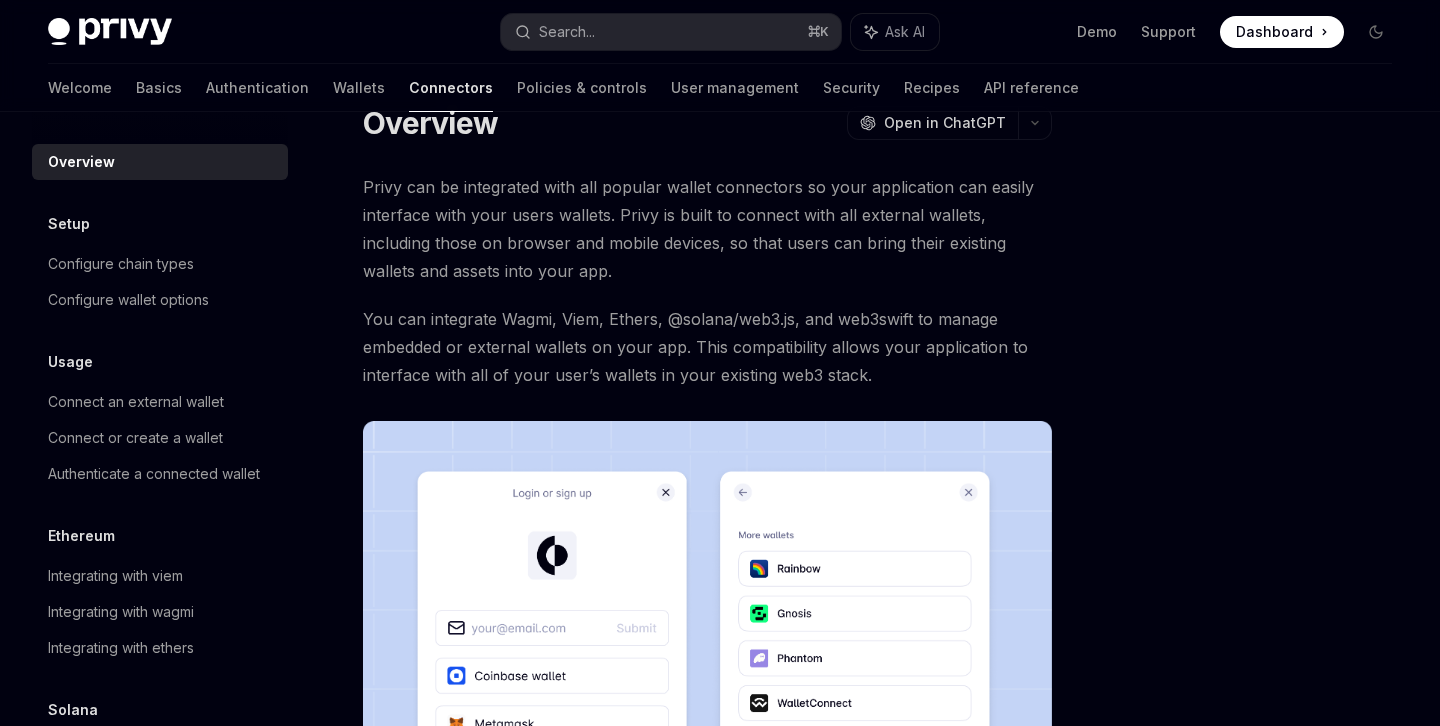 scroll, scrollTop: 0, scrollLeft: 0, axis: both 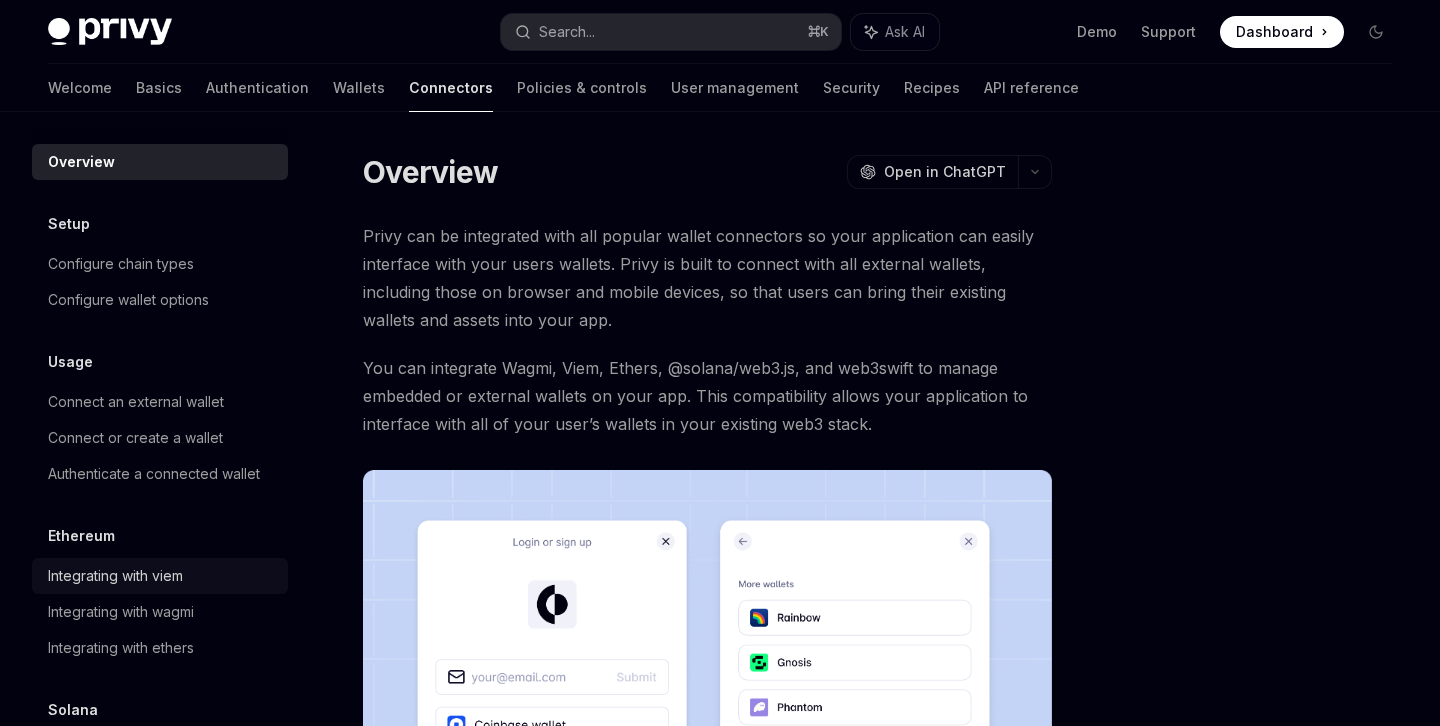 click on "Integrating with viem" at bounding box center (162, 576) 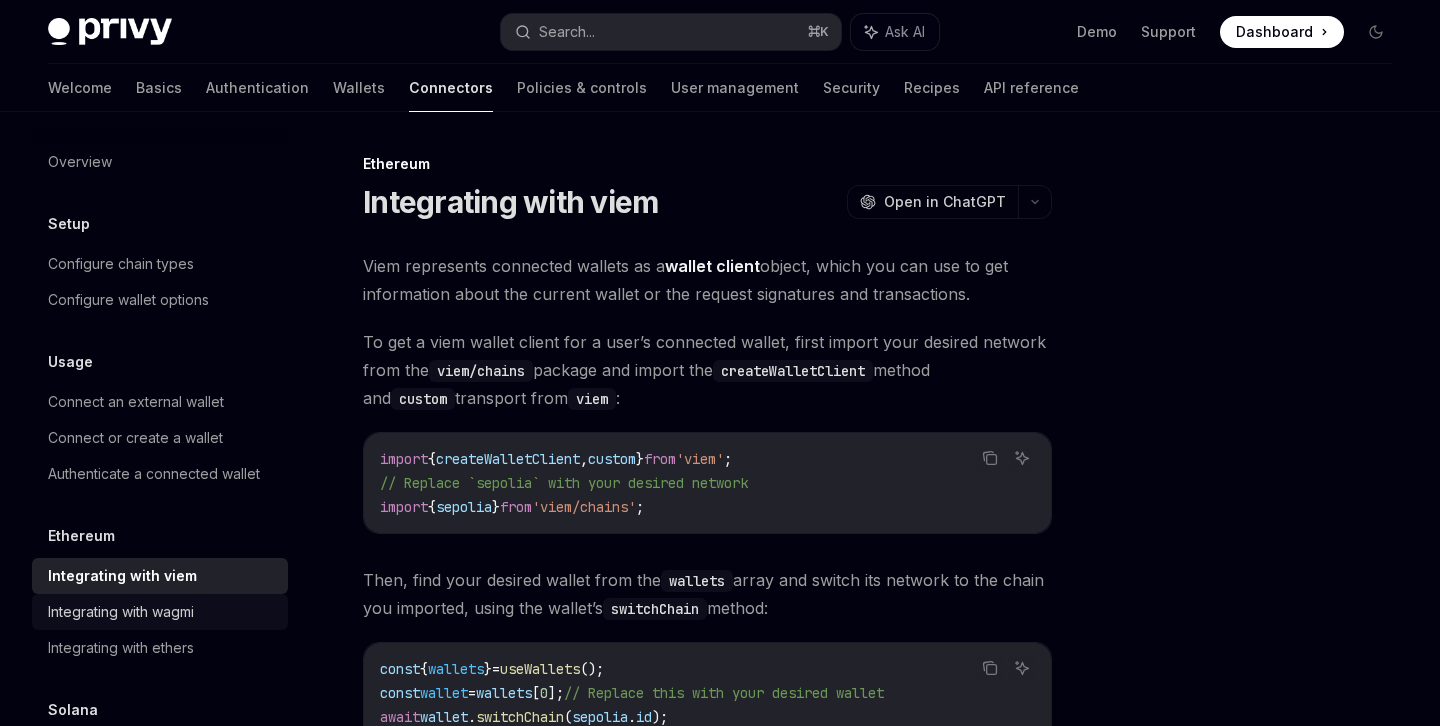 click on "Integrating with wagmi" at bounding box center [162, 612] 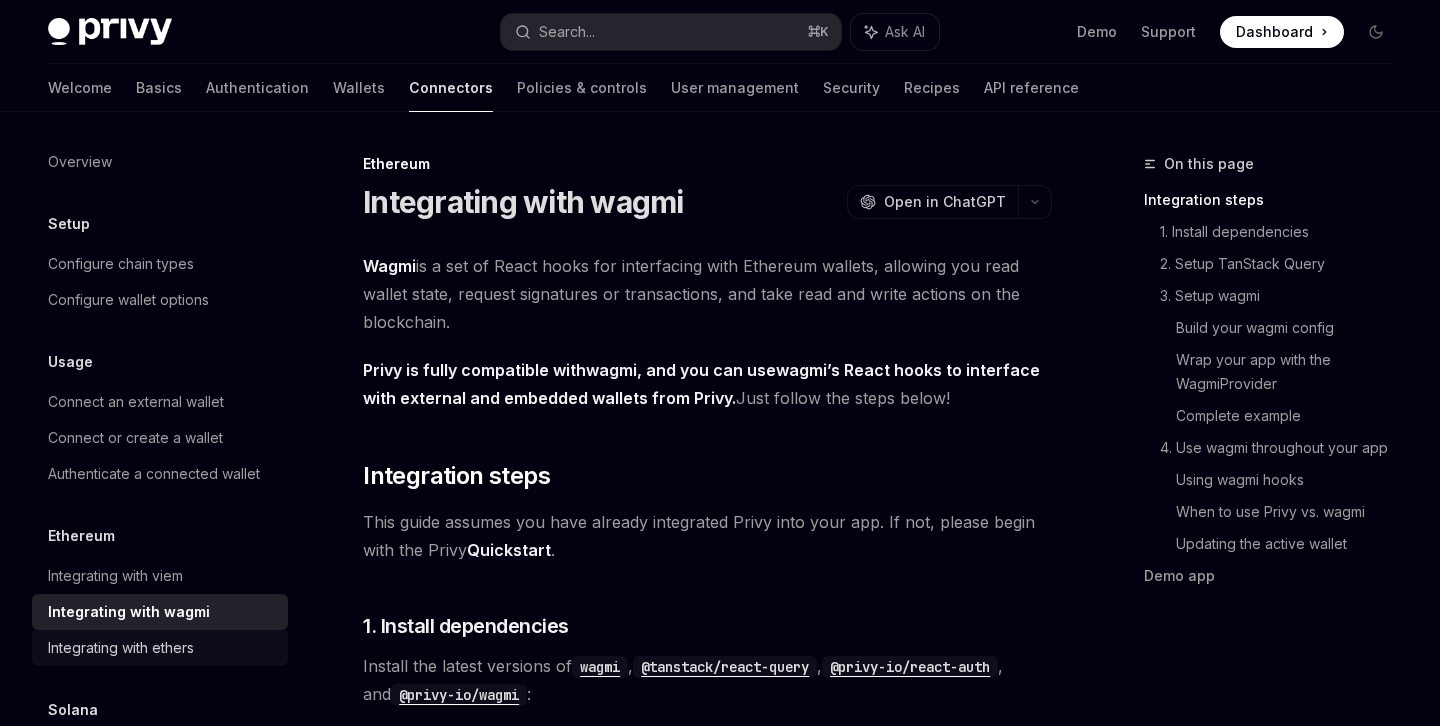 click on "Integrating with ethers" at bounding box center (162, 648) 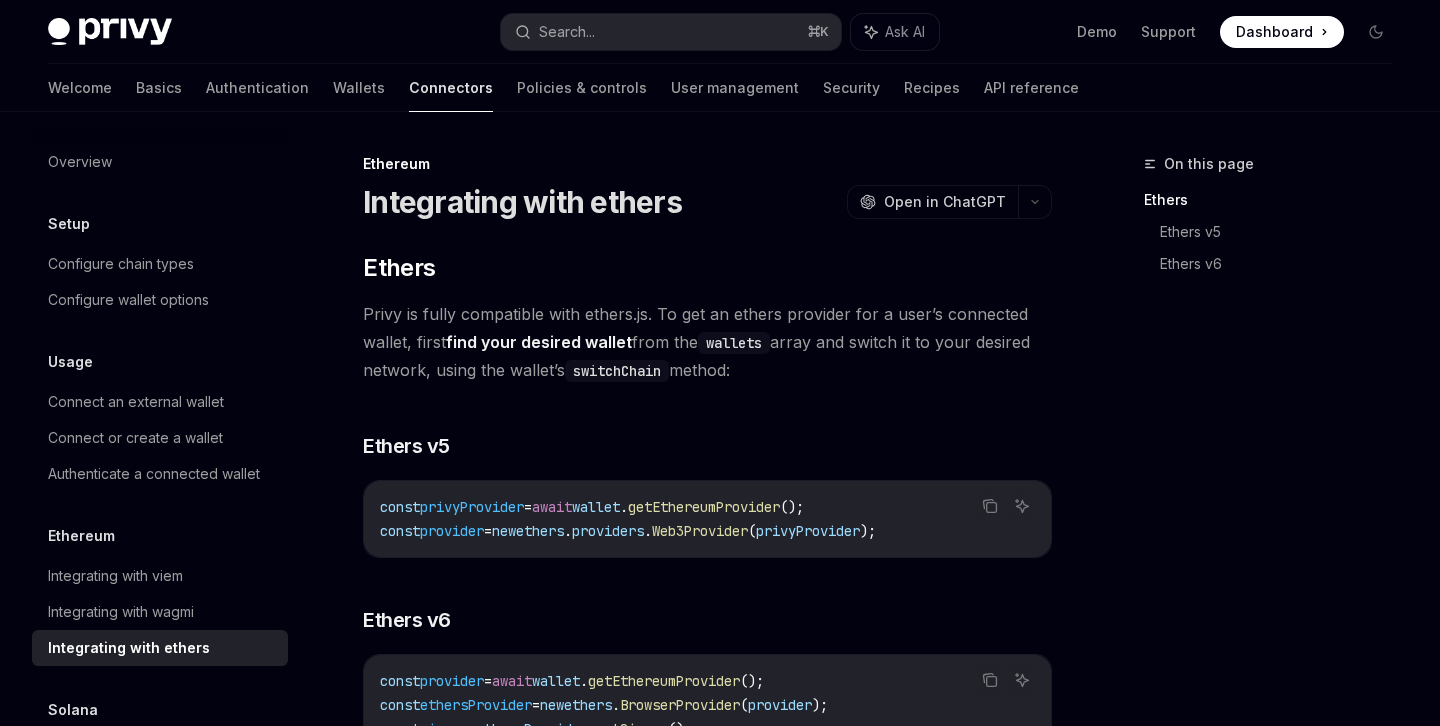 scroll, scrollTop: 82, scrollLeft: 0, axis: vertical 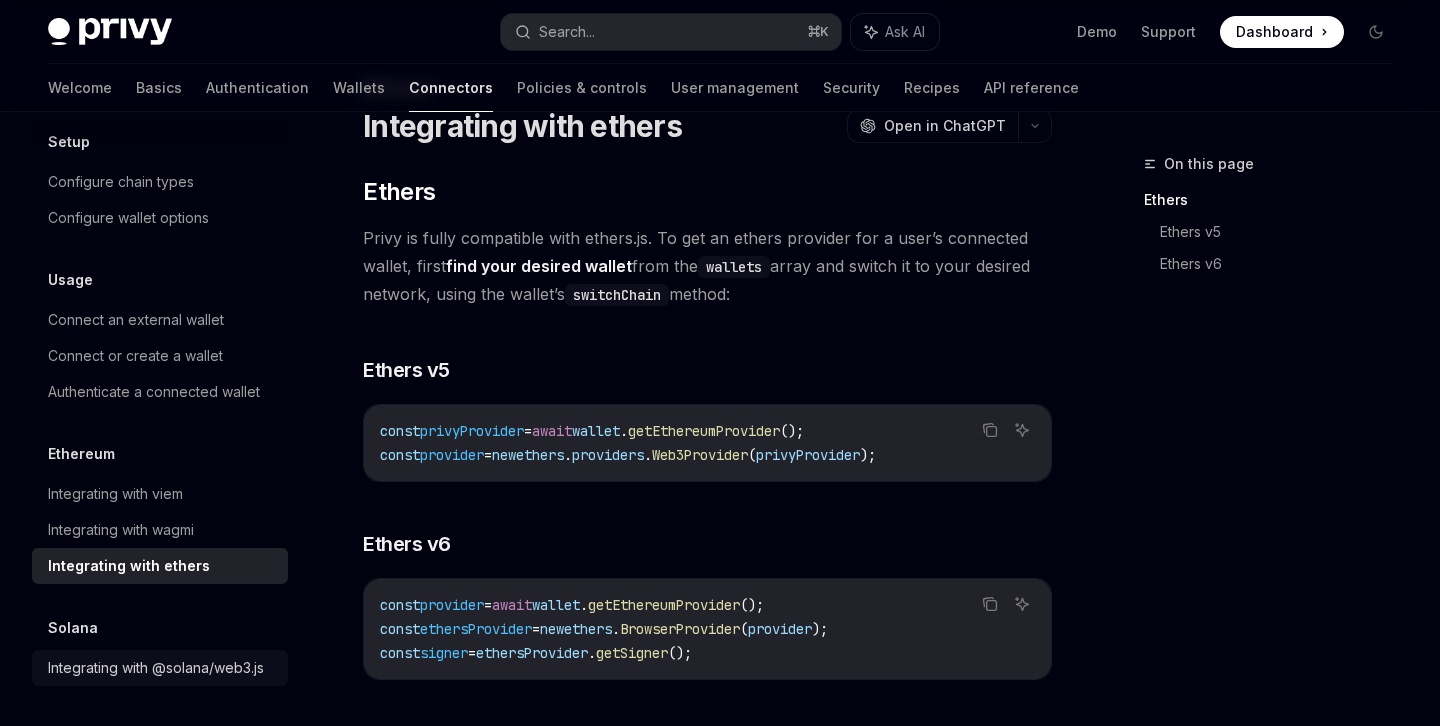 click on "Integrating with @solana/web3.js" at bounding box center [156, 668] 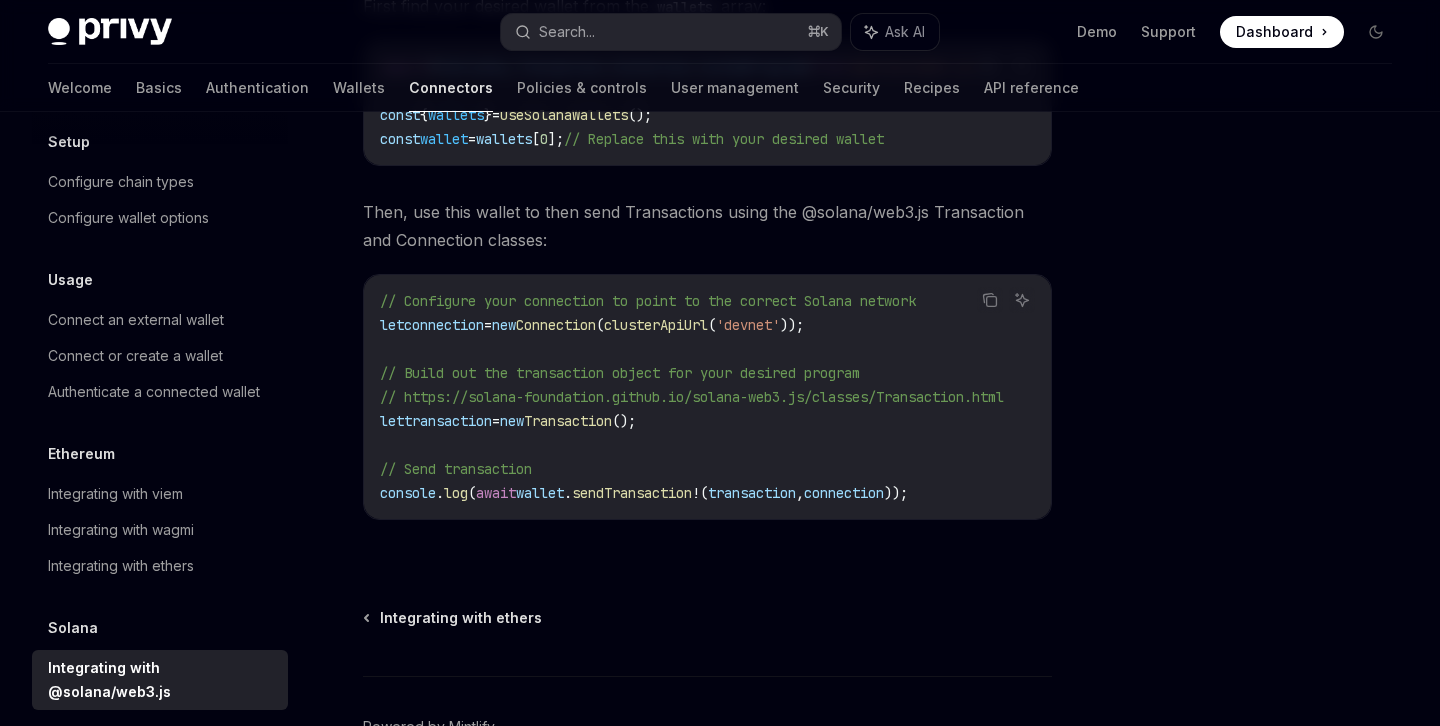 scroll, scrollTop: 595, scrollLeft: 0, axis: vertical 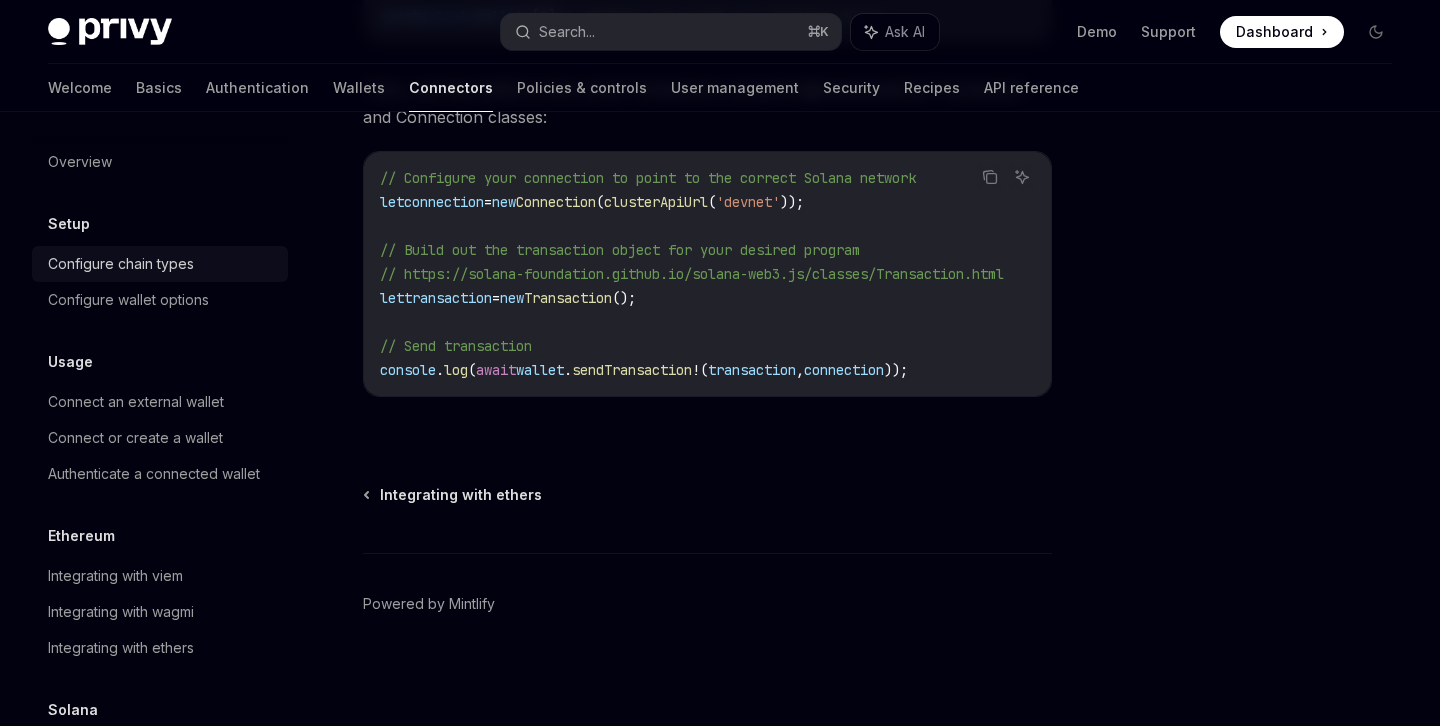 click on "Configure chain types" at bounding box center (162, 264) 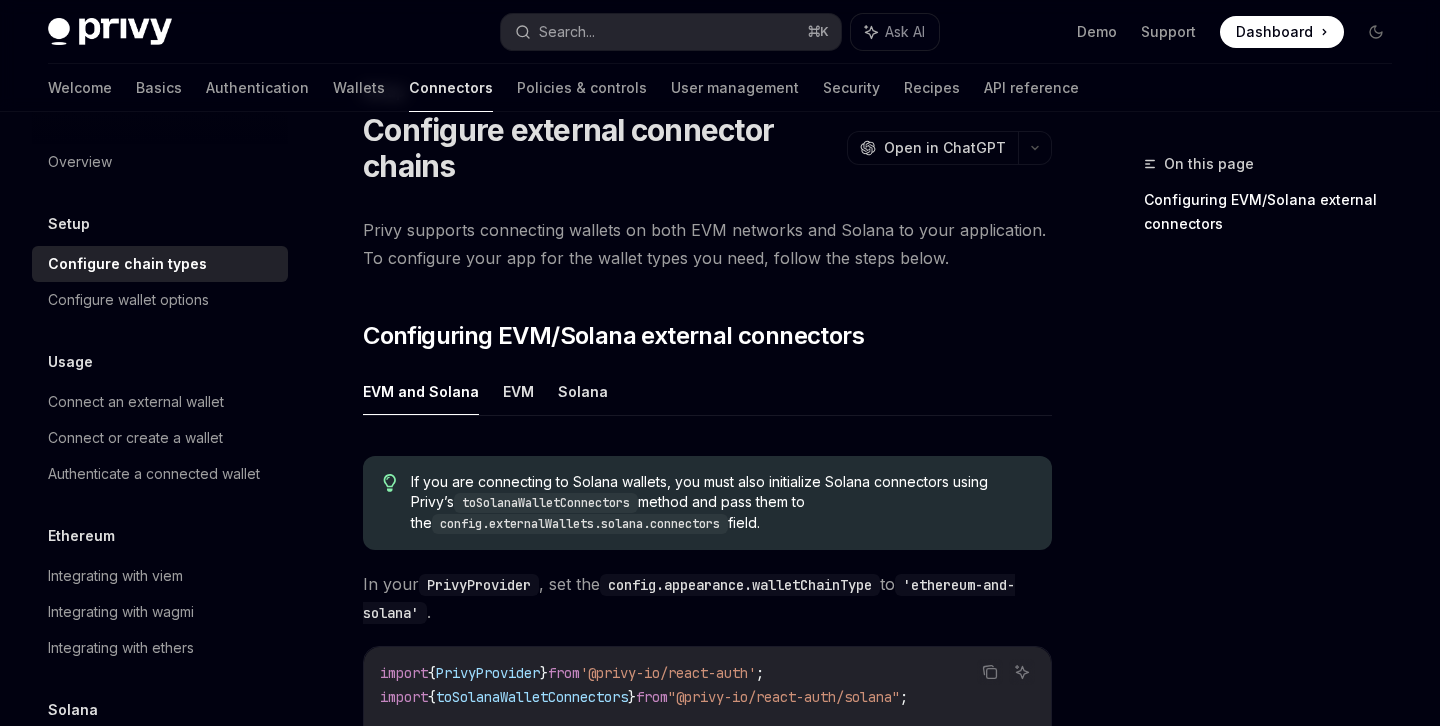 scroll, scrollTop: 0, scrollLeft: 0, axis: both 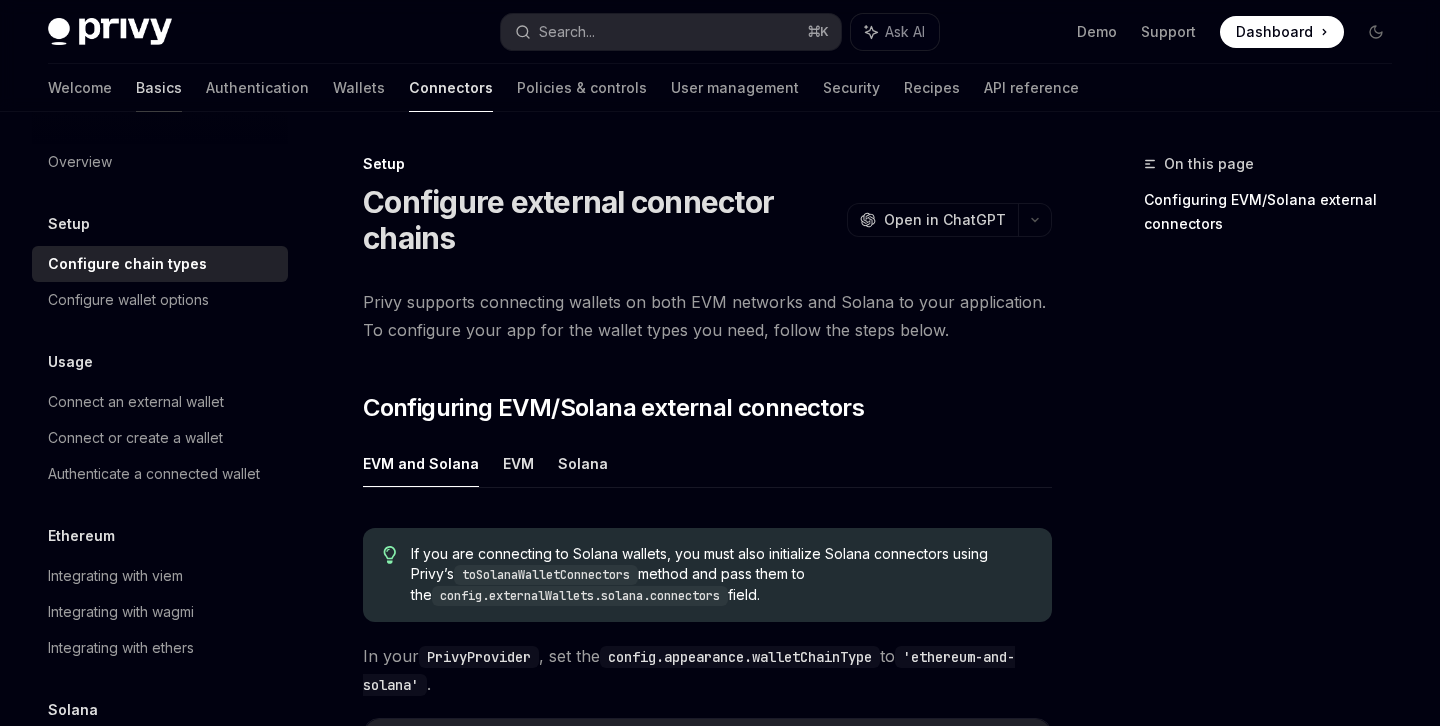 click on "Basics" at bounding box center [159, 88] 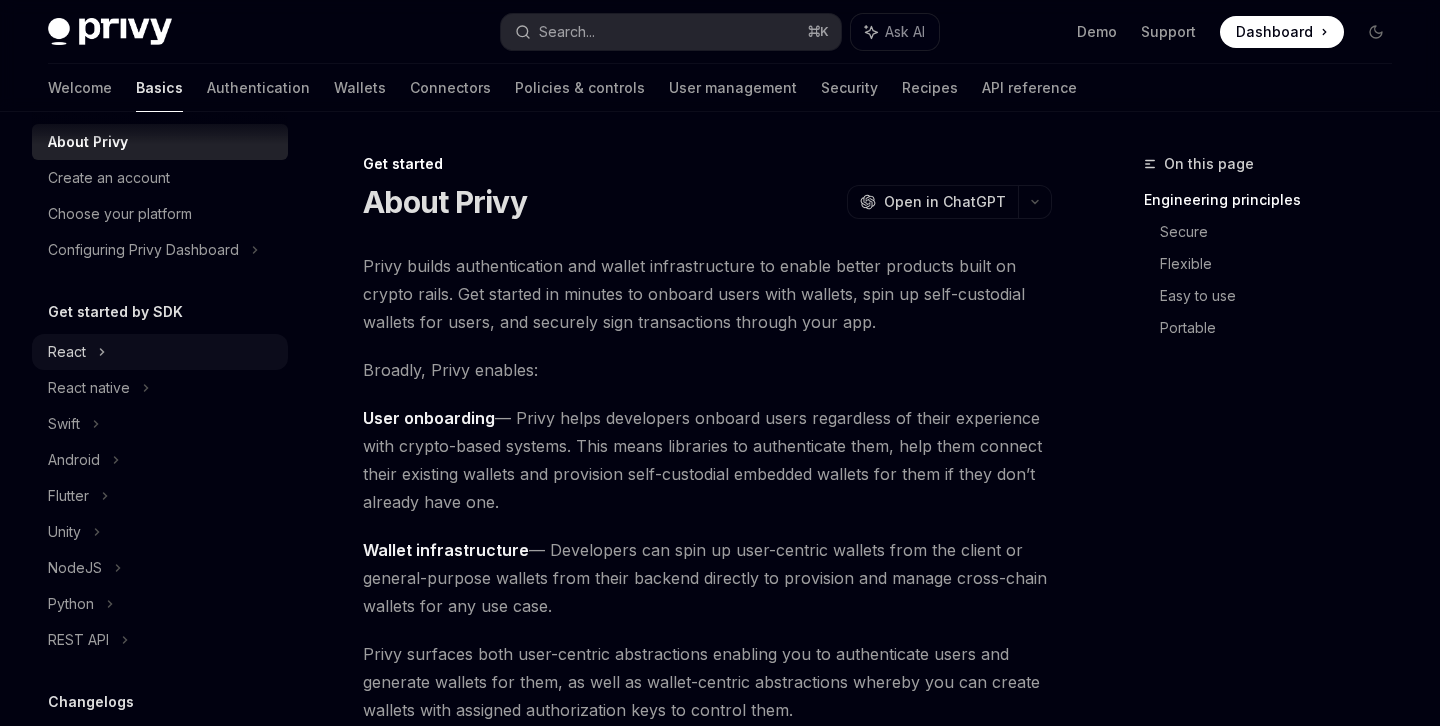 scroll, scrollTop: 58, scrollLeft: 0, axis: vertical 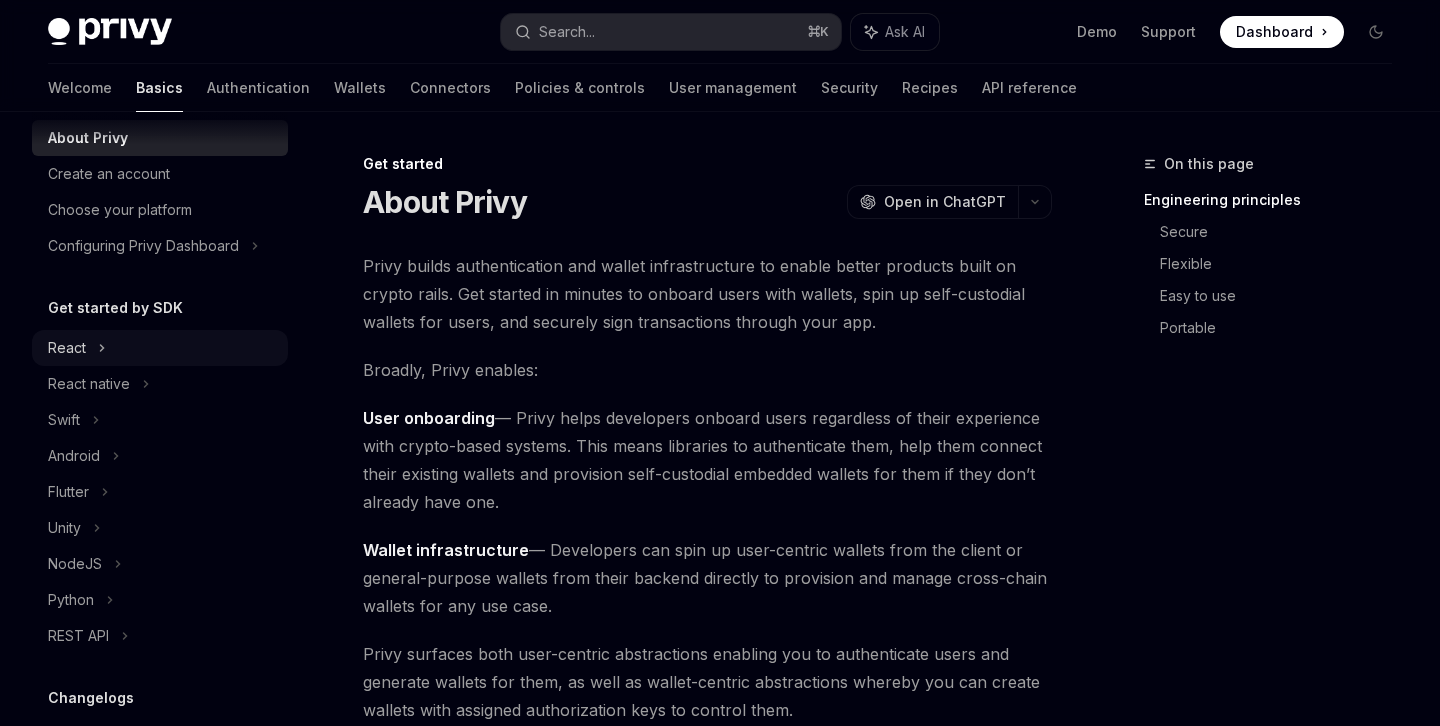 click on "React" at bounding box center [160, 348] 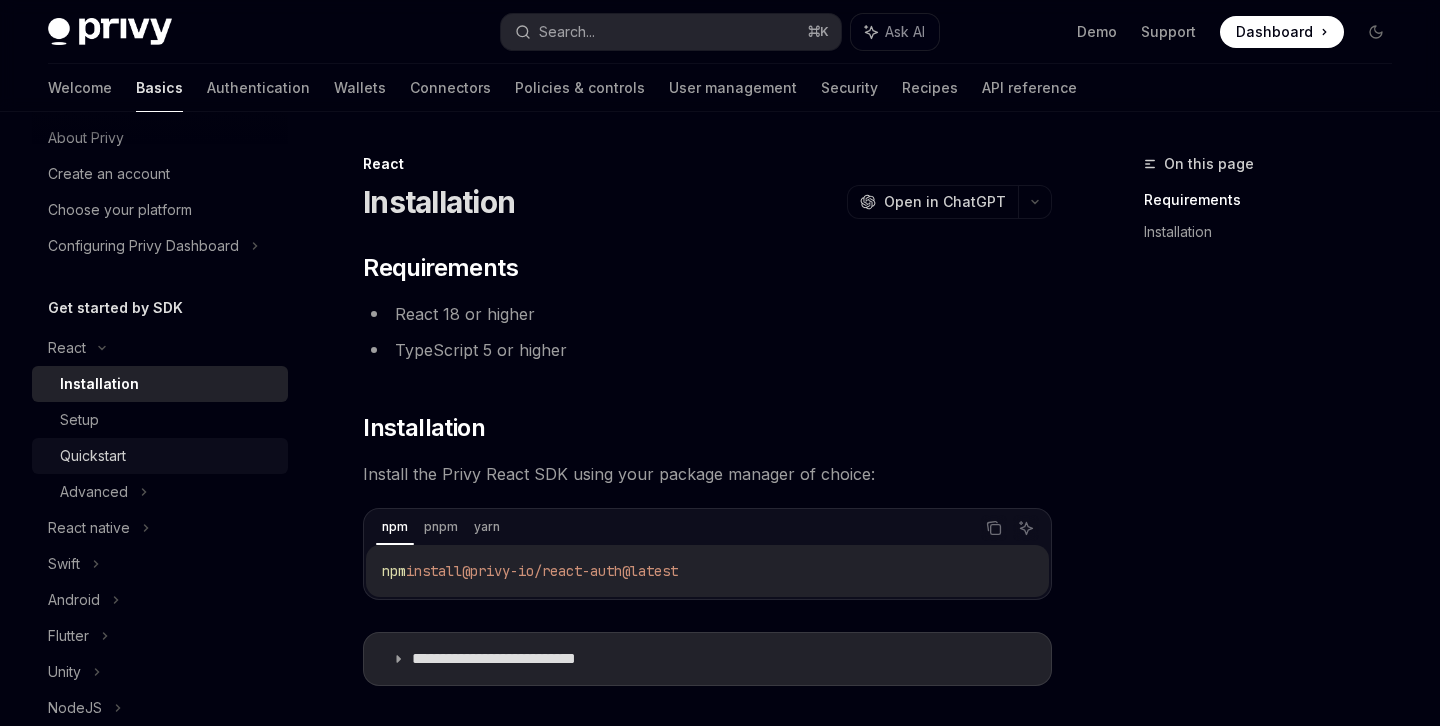 click on "Quickstart" at bounding box center (168, 456) 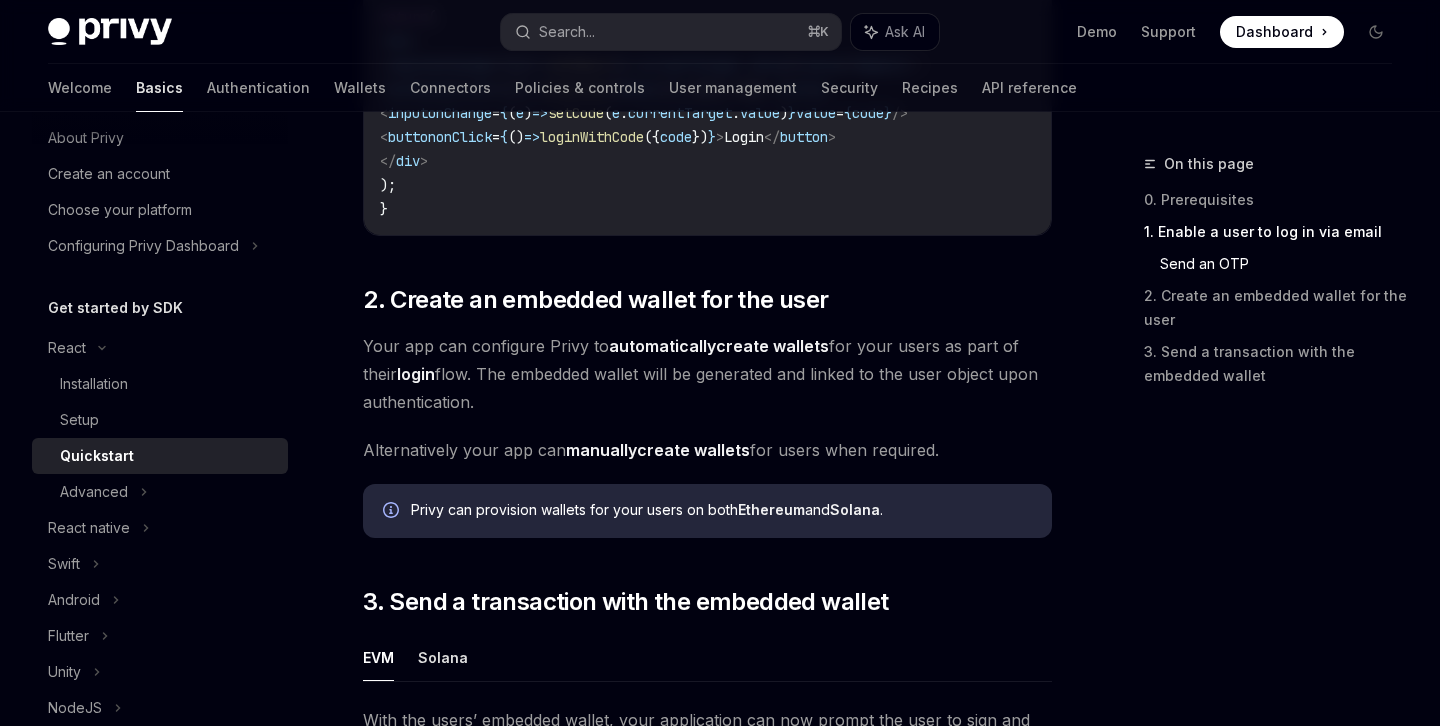 scroll, scrollTop: 1298, scrollLeft: 0, axis: vertical 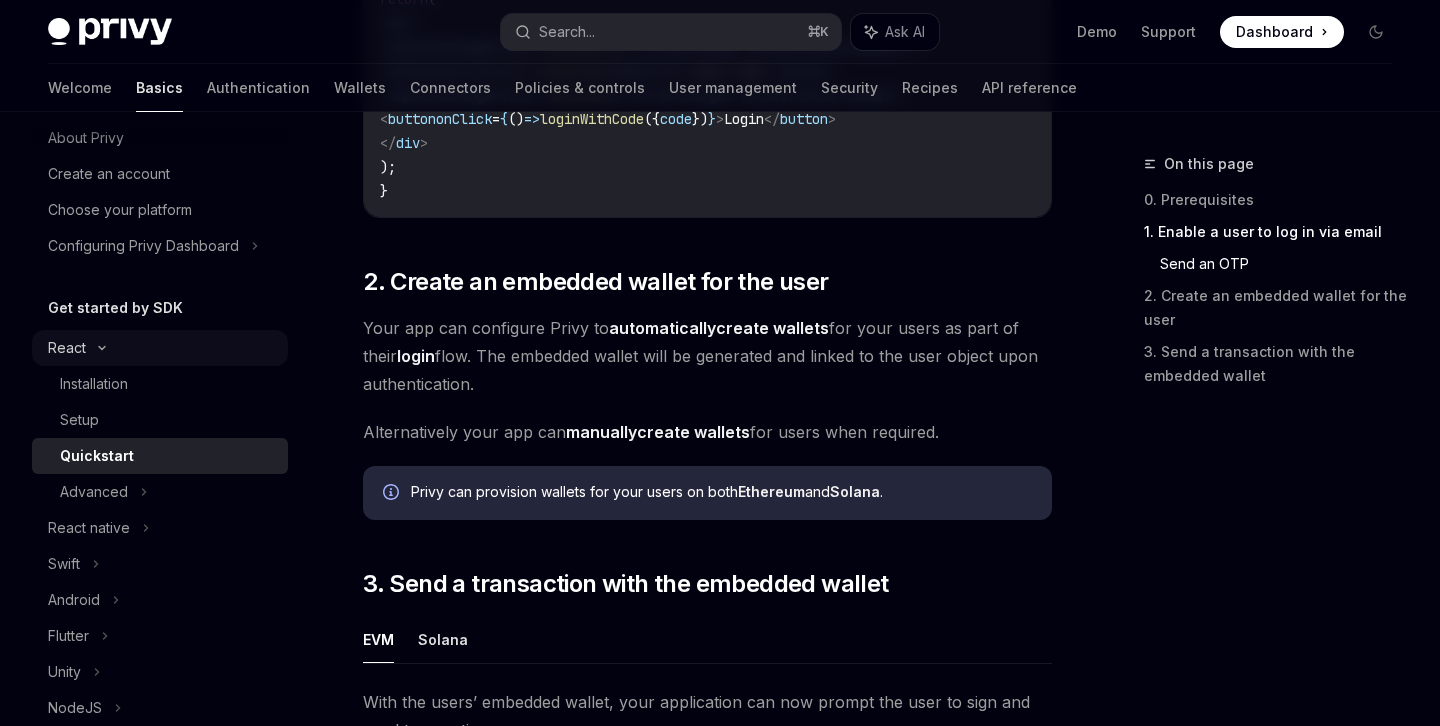 click on "React" at bounding box center (160, 348) 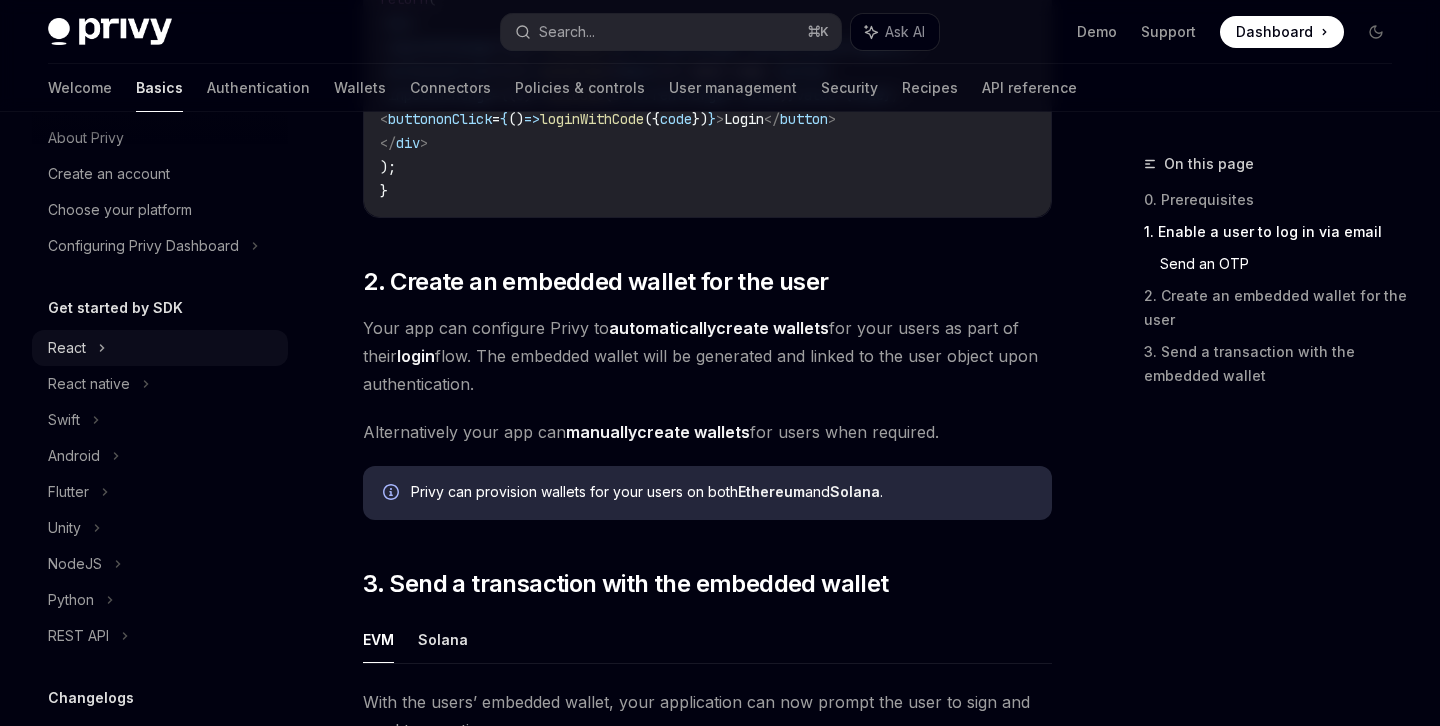 click on "React" at bounding box center [160, 348] 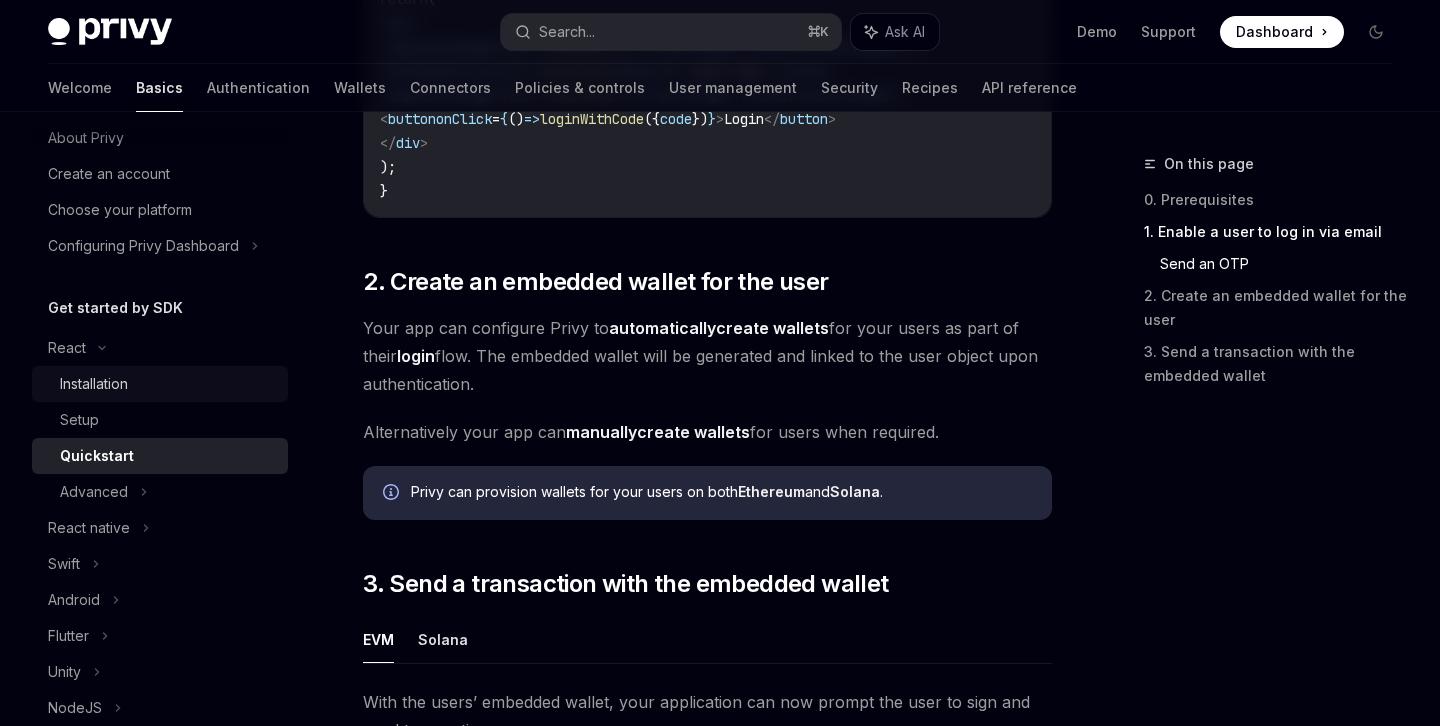 click on "Installation" at bounding box center [94, 384] 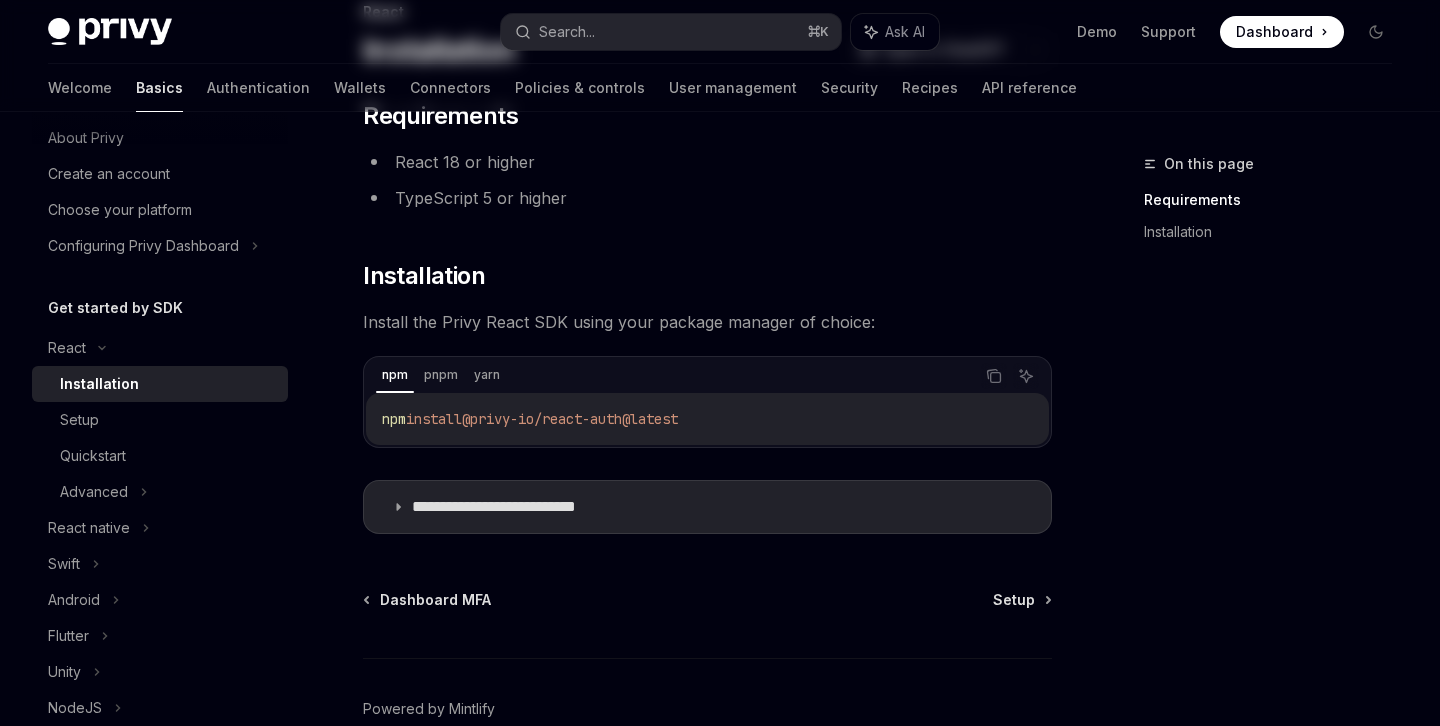 scroll, scrollTop: 257, scrollLeft: 0, axis: vertical 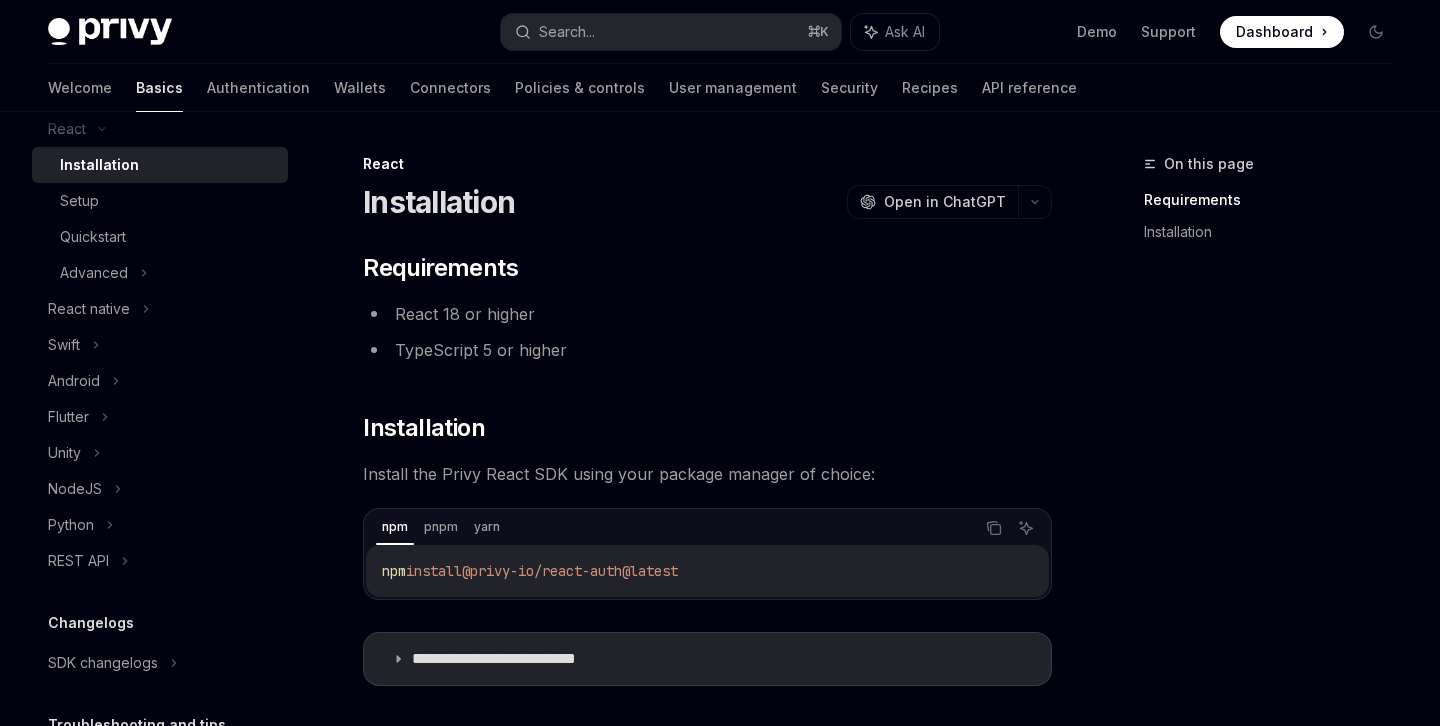 type on "*" 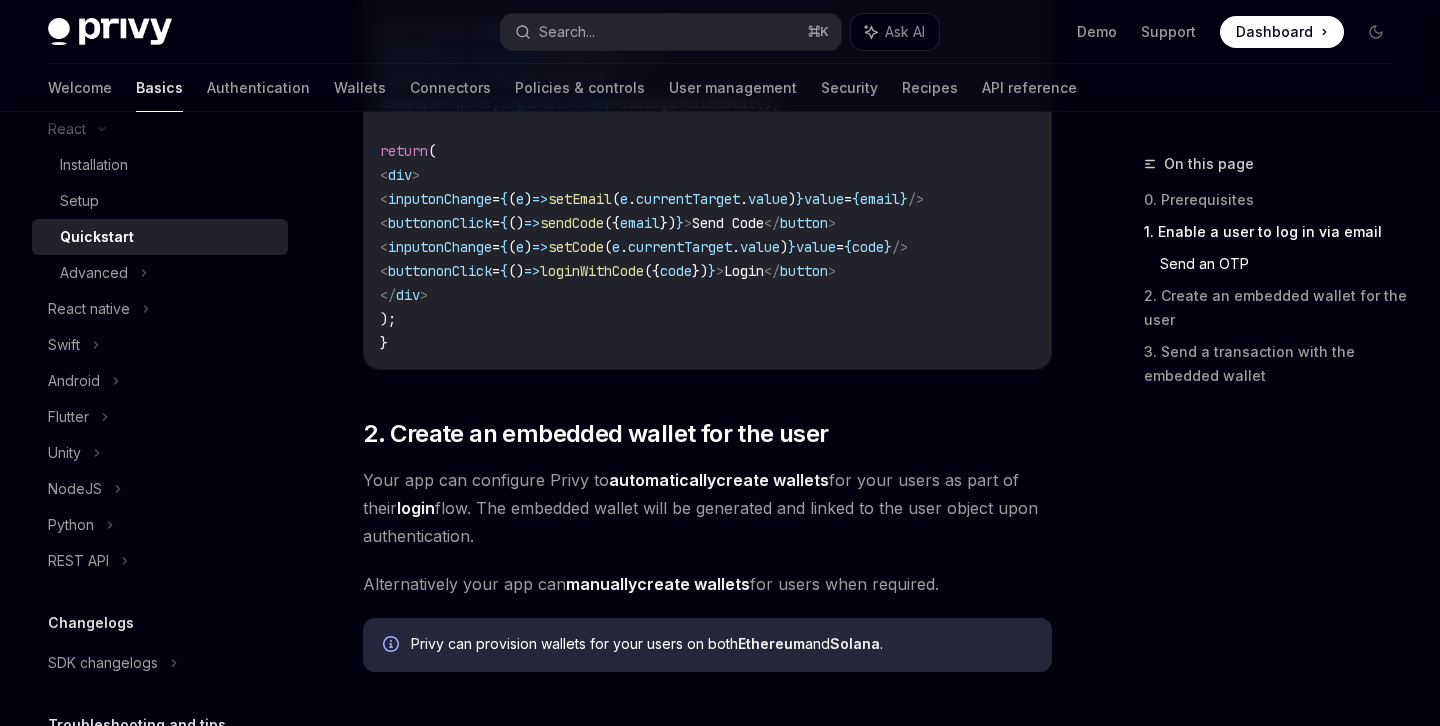 scroll, scrollTop: 1298, scrollLeft: 0, axis: vertical 